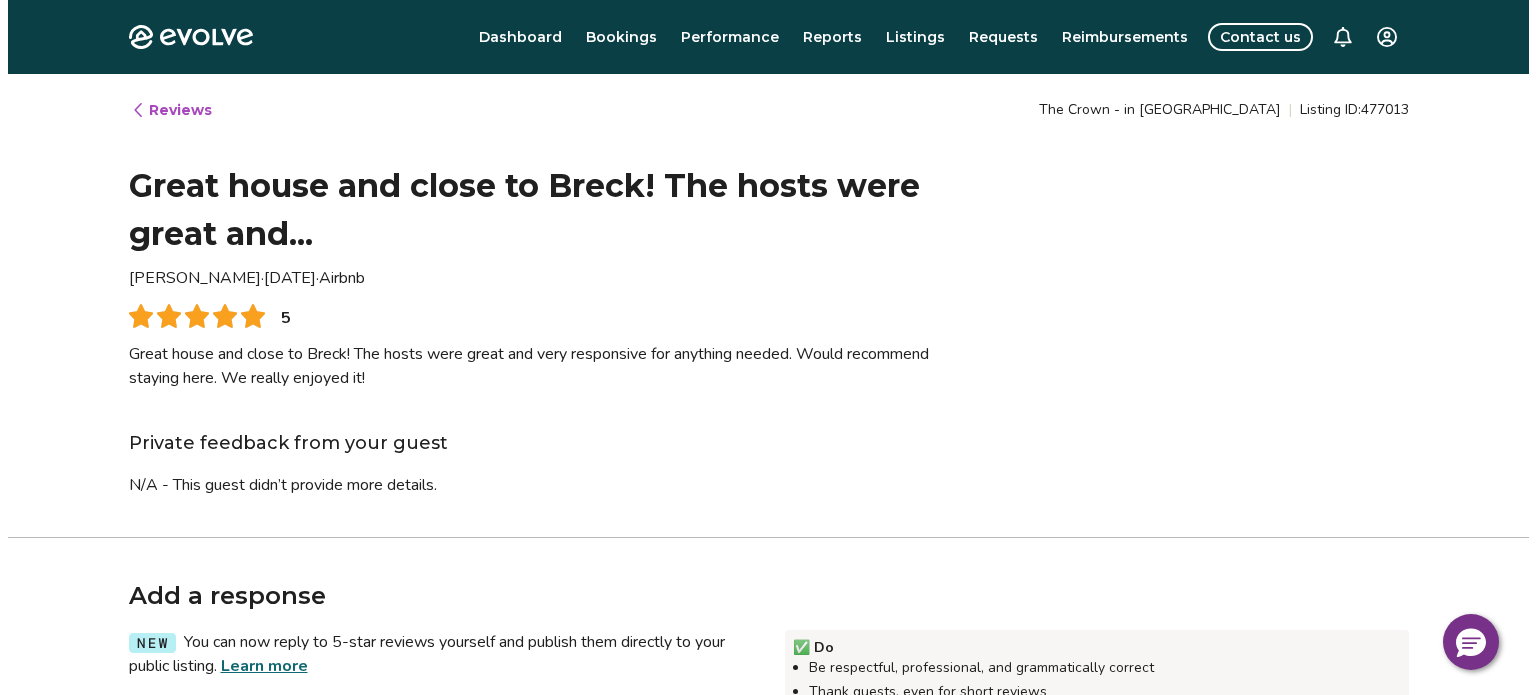 scroll, scrollTop: 0, scrollLeft: 0, axis: both 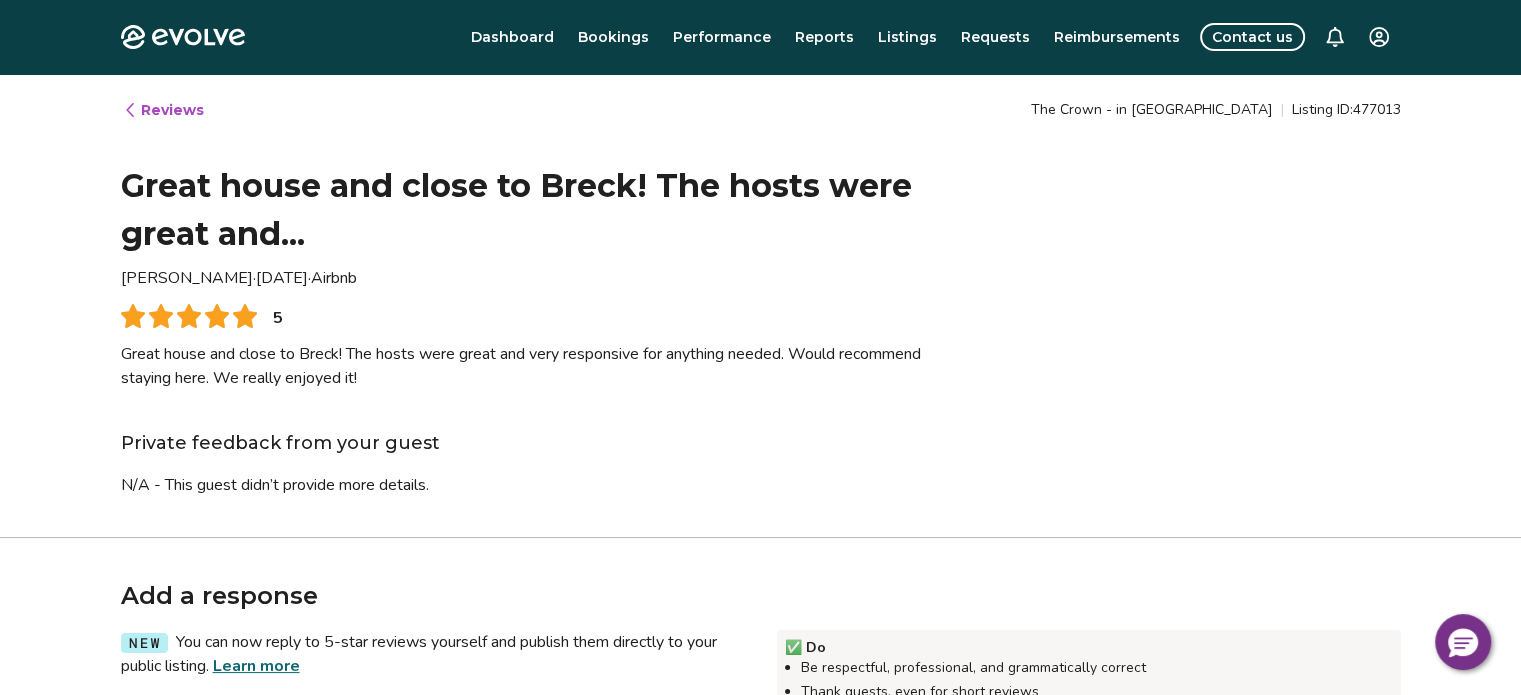 type on "*" 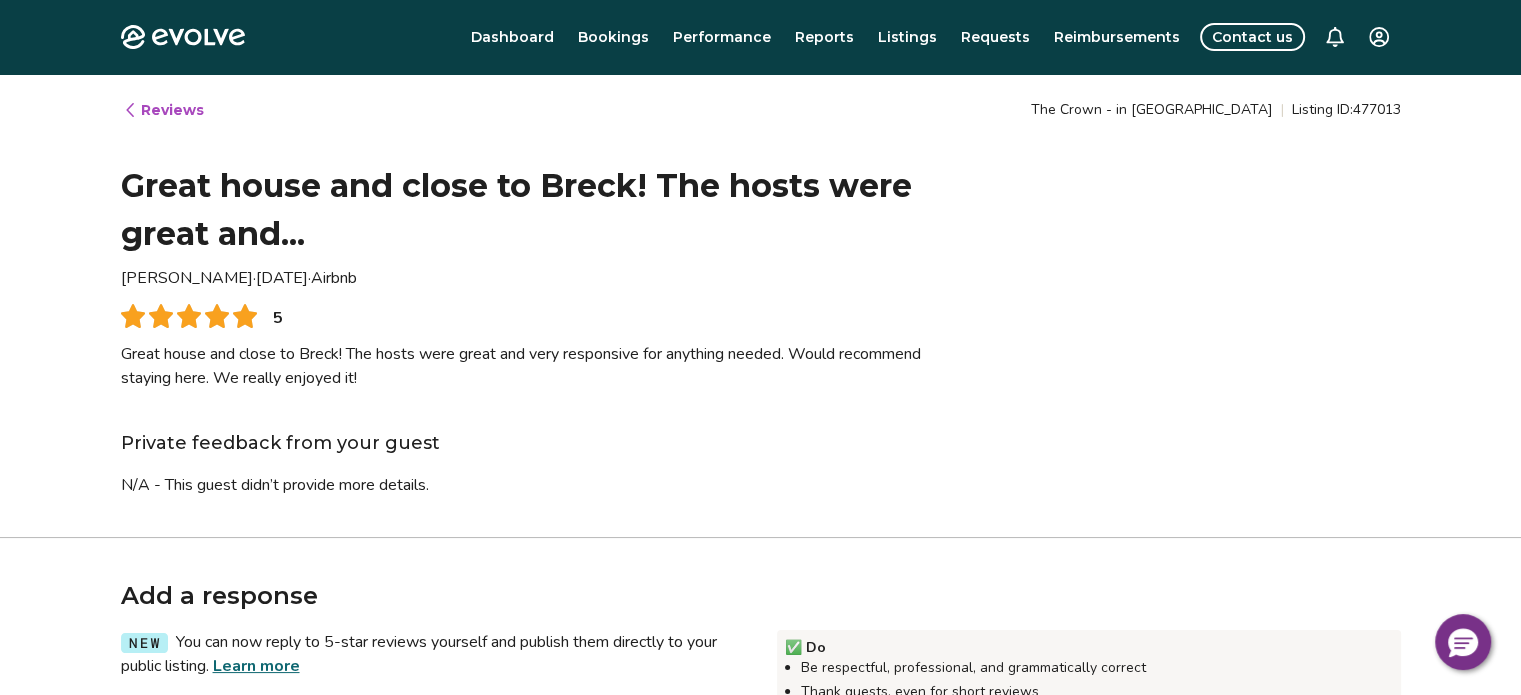 click on "Dashboard" at bounding box center [512, 37] 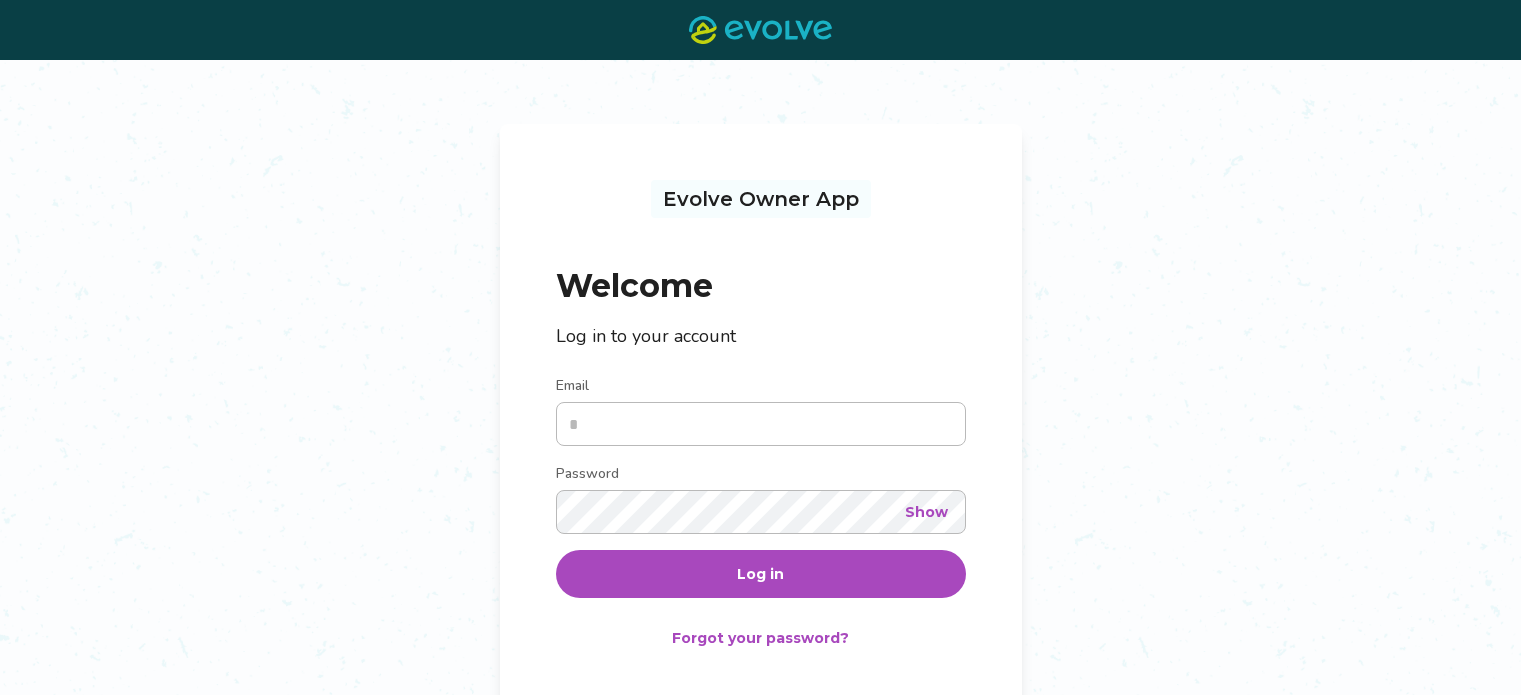 scroll, scrollTop: 0, scrollLeft: 0, axis: both 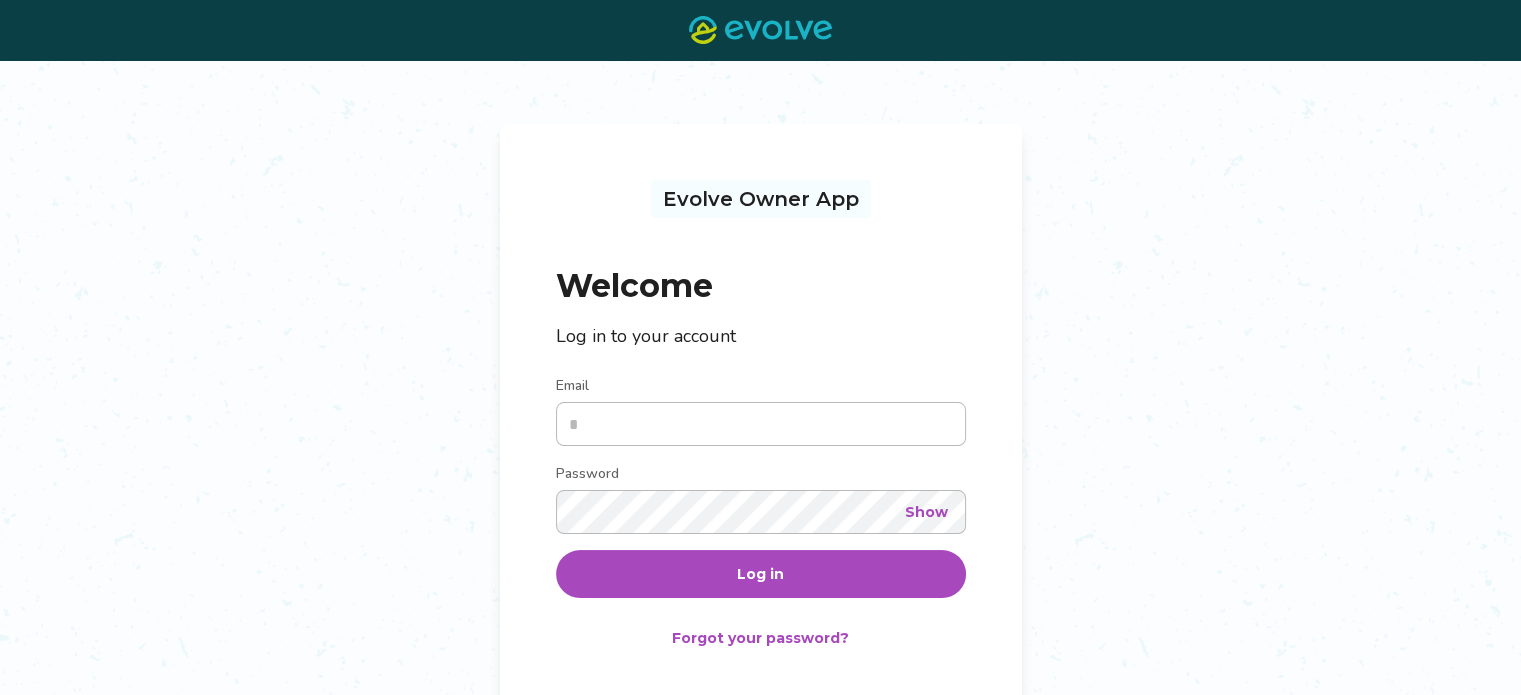 click on "Email" at bounding box center [761, 424] 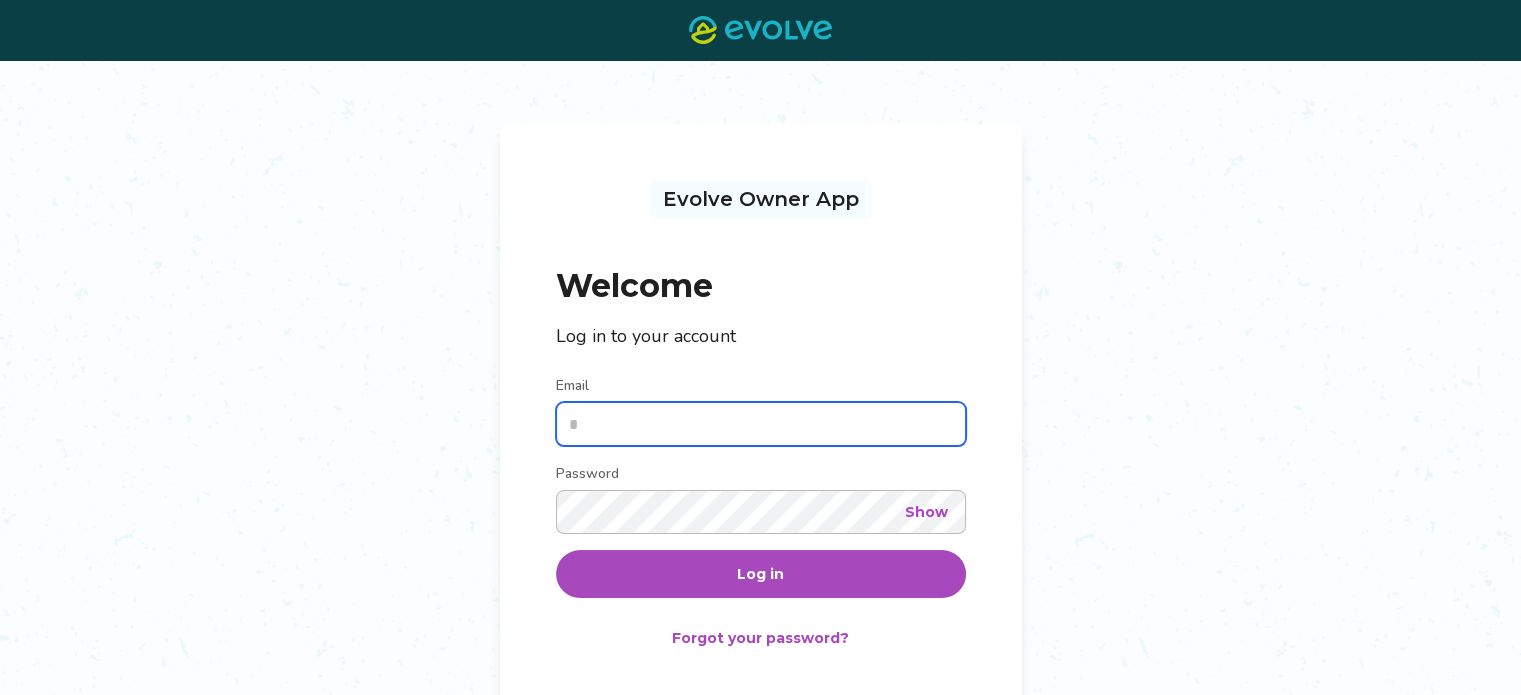 type on "**********" 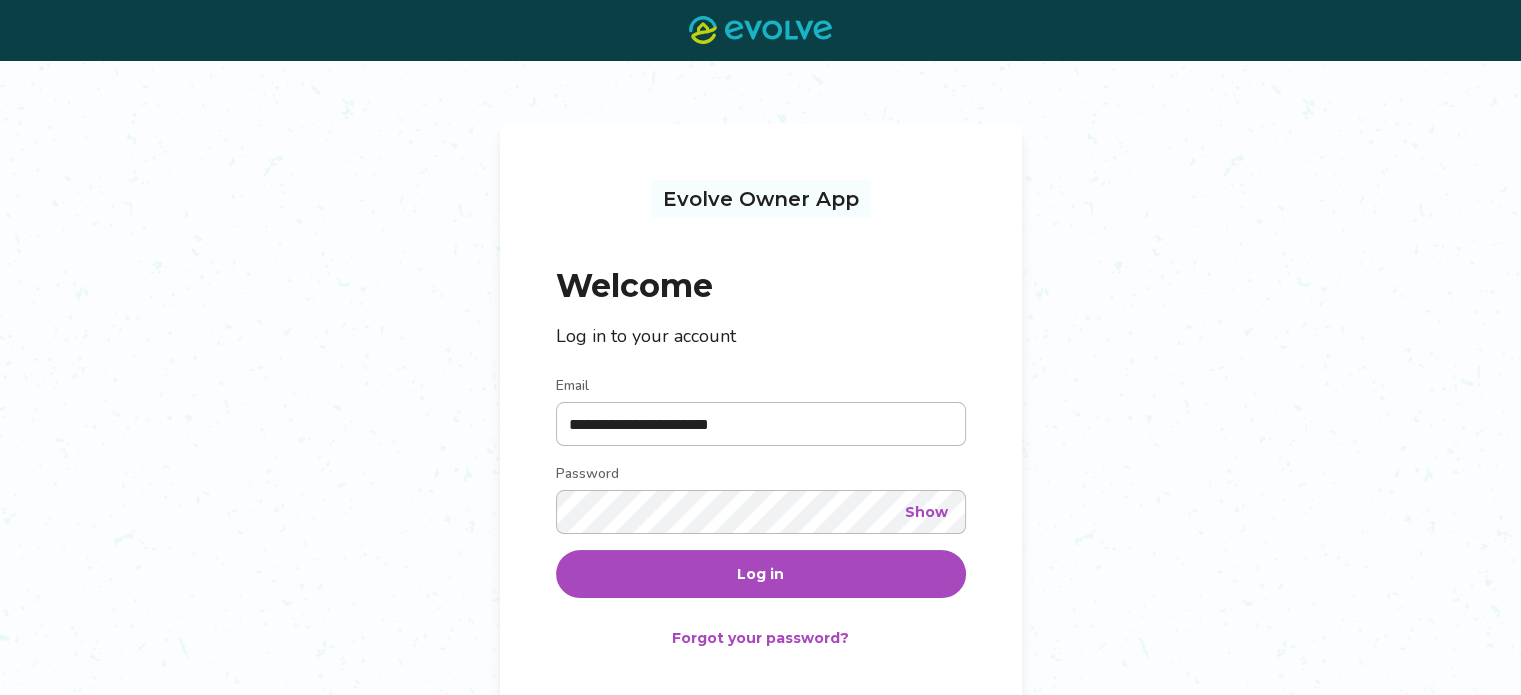 click on "Log in" at bounding box center (760, 574) 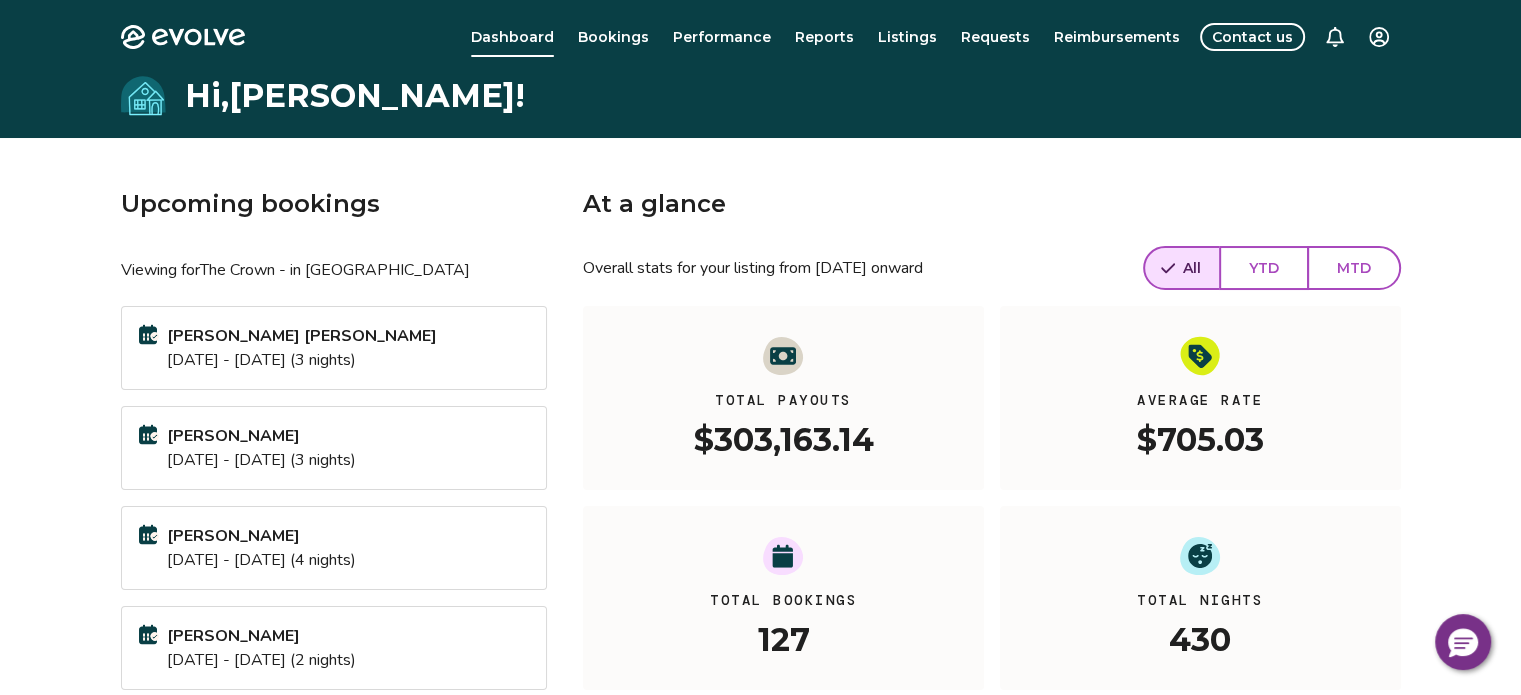 click on "[PERSON_NAME] [PERSON_NAME]" at bounding box center [302, 336] 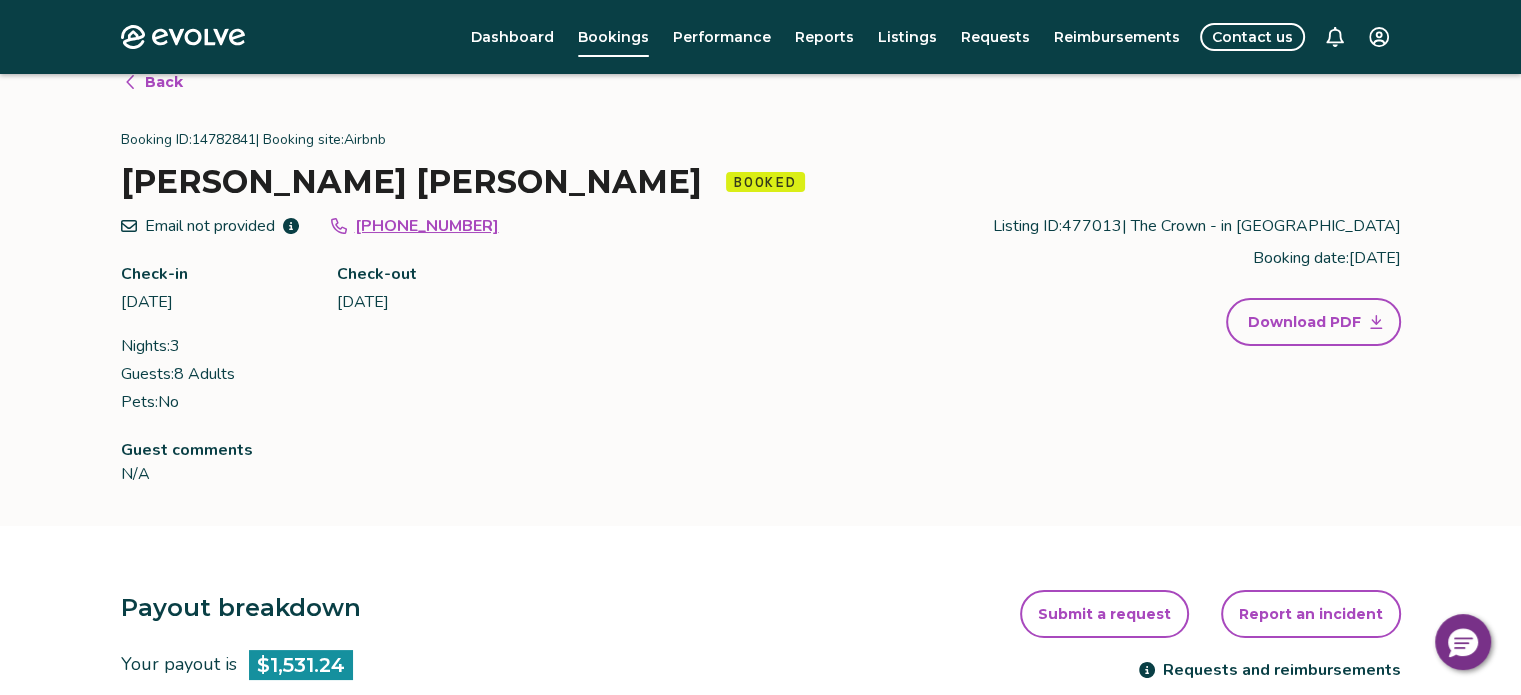 scroll, scrollTop: 0, scrollLeft: 0, axis: both 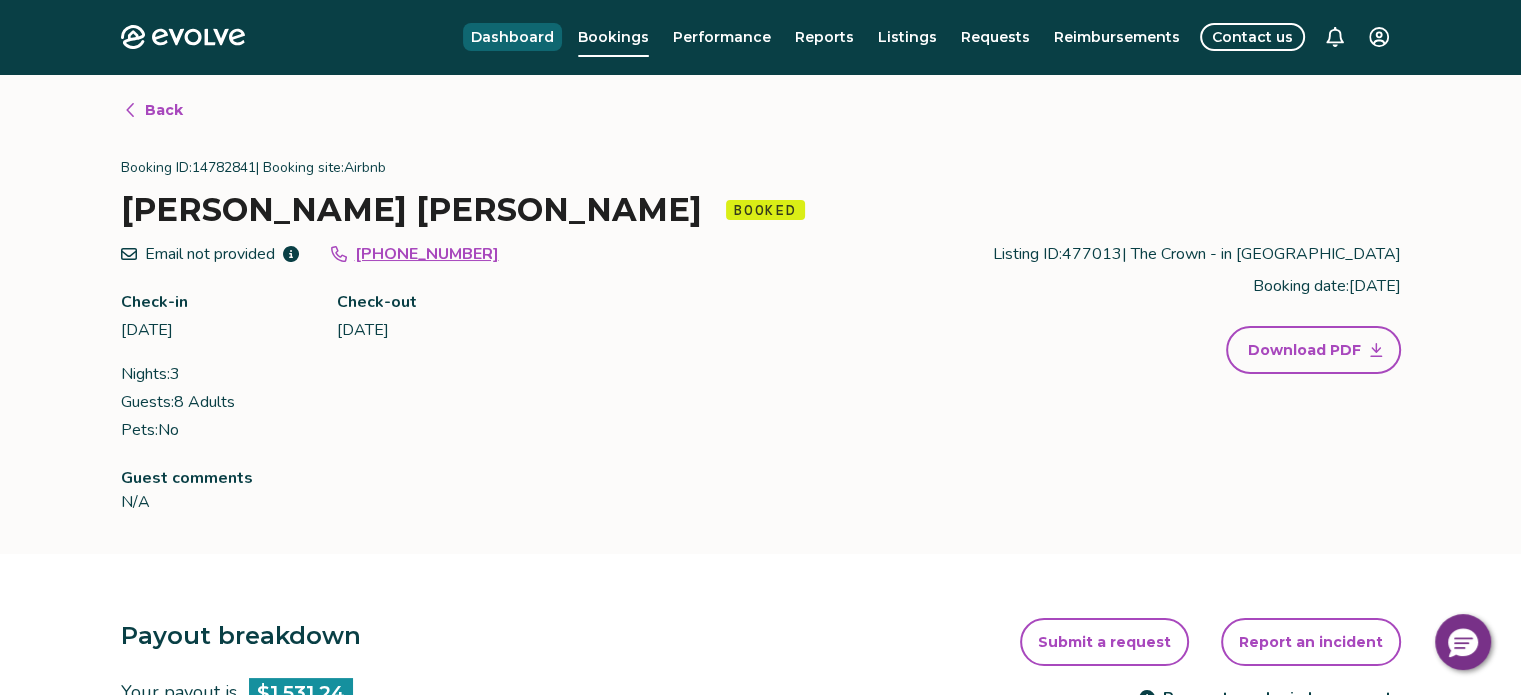 click on "Dashboard" at bounding box center (512, 37) 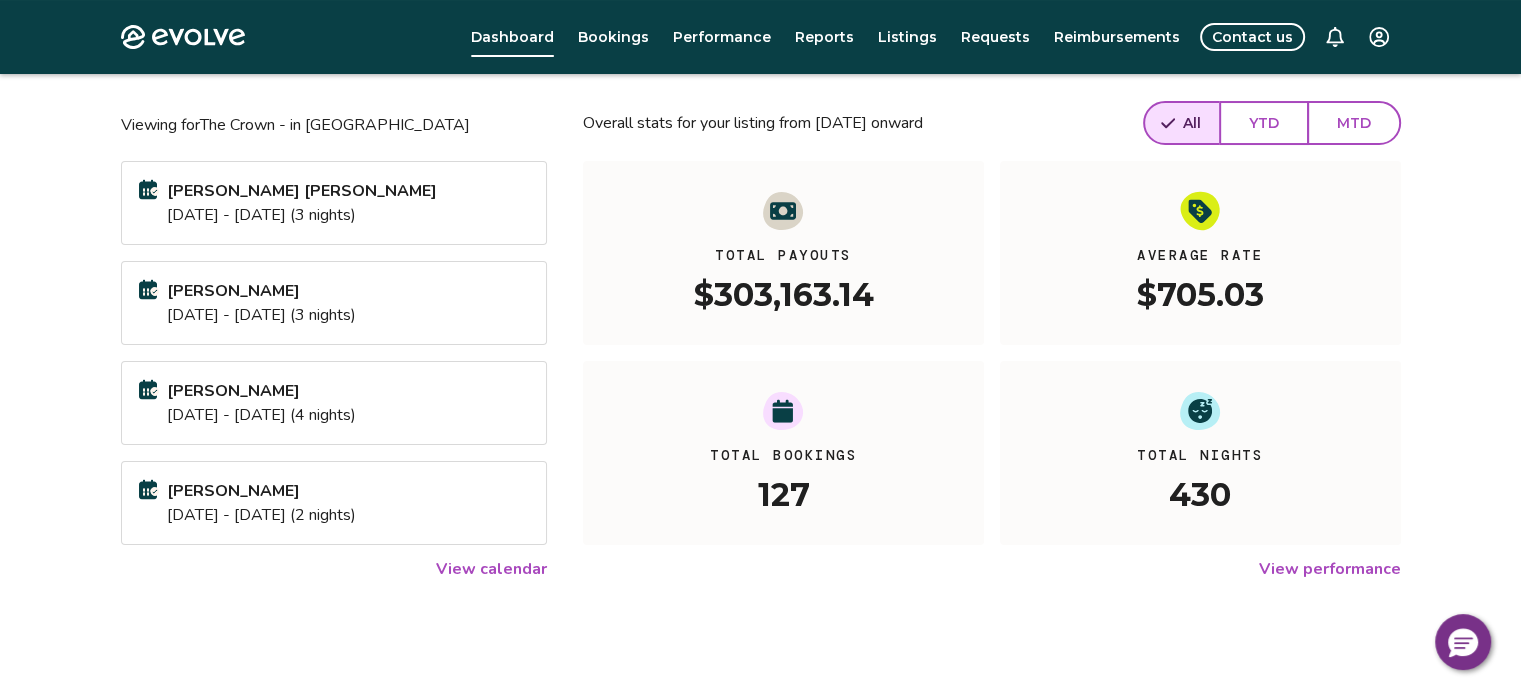 scroll, scrollTop: 100, scrollLeft: 0, axis: vertical 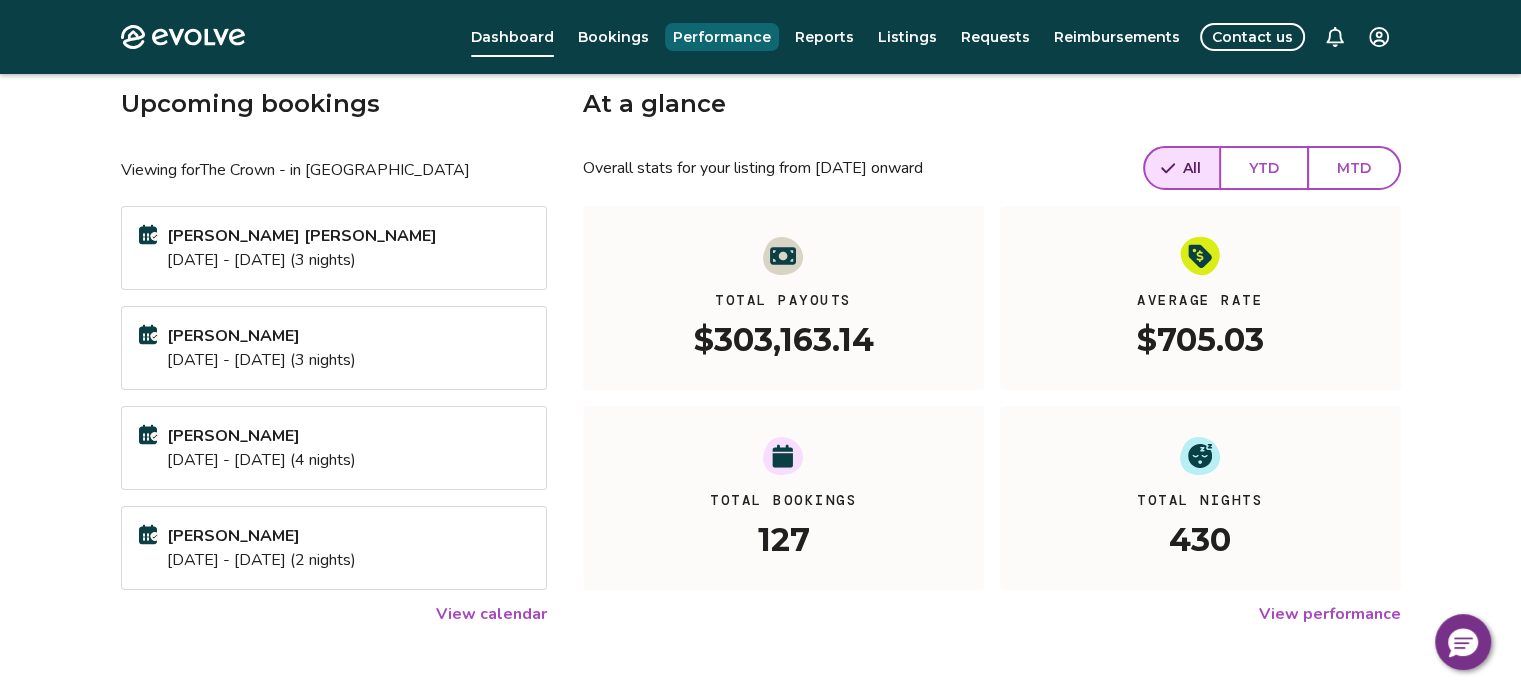 click on "Performance" at bounding box center (722, 37) 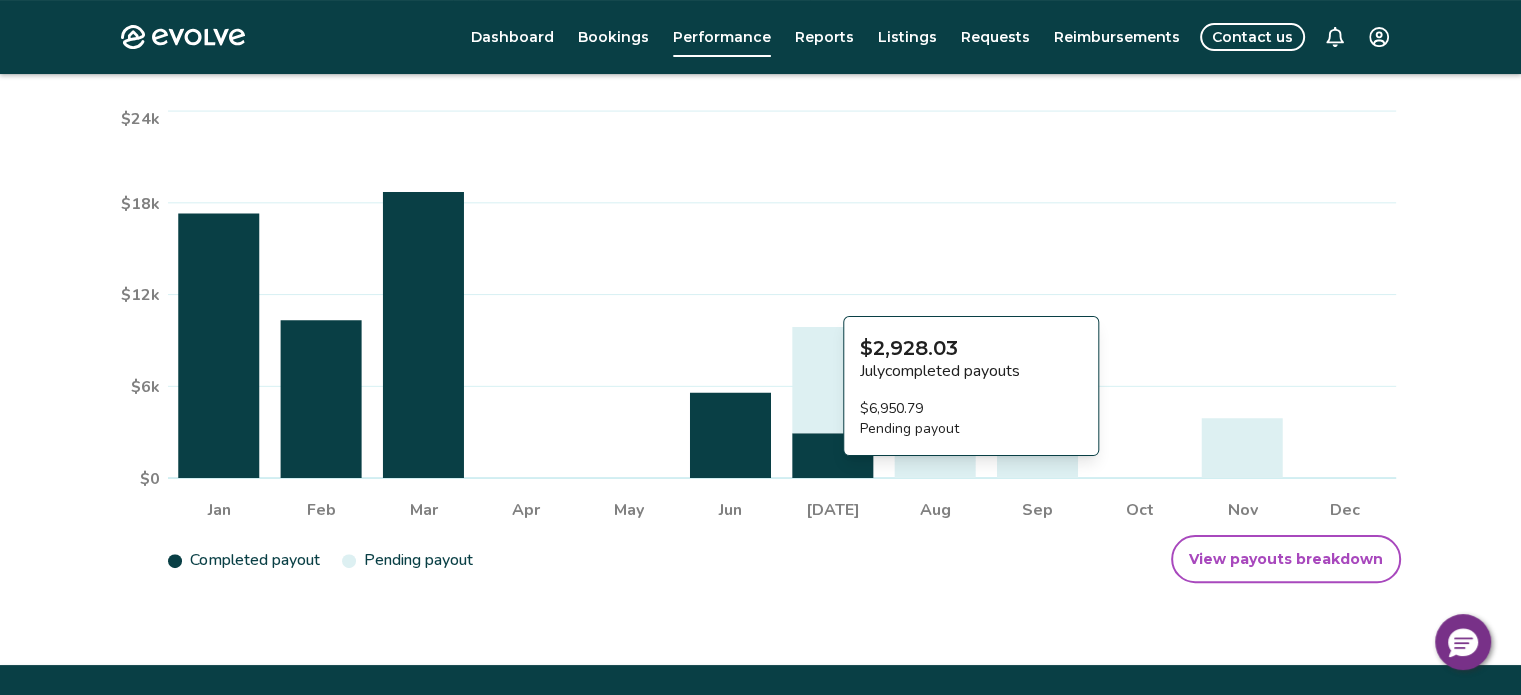 scroll, scrollTop: 401, scrollLeft: 0, axis: vertical 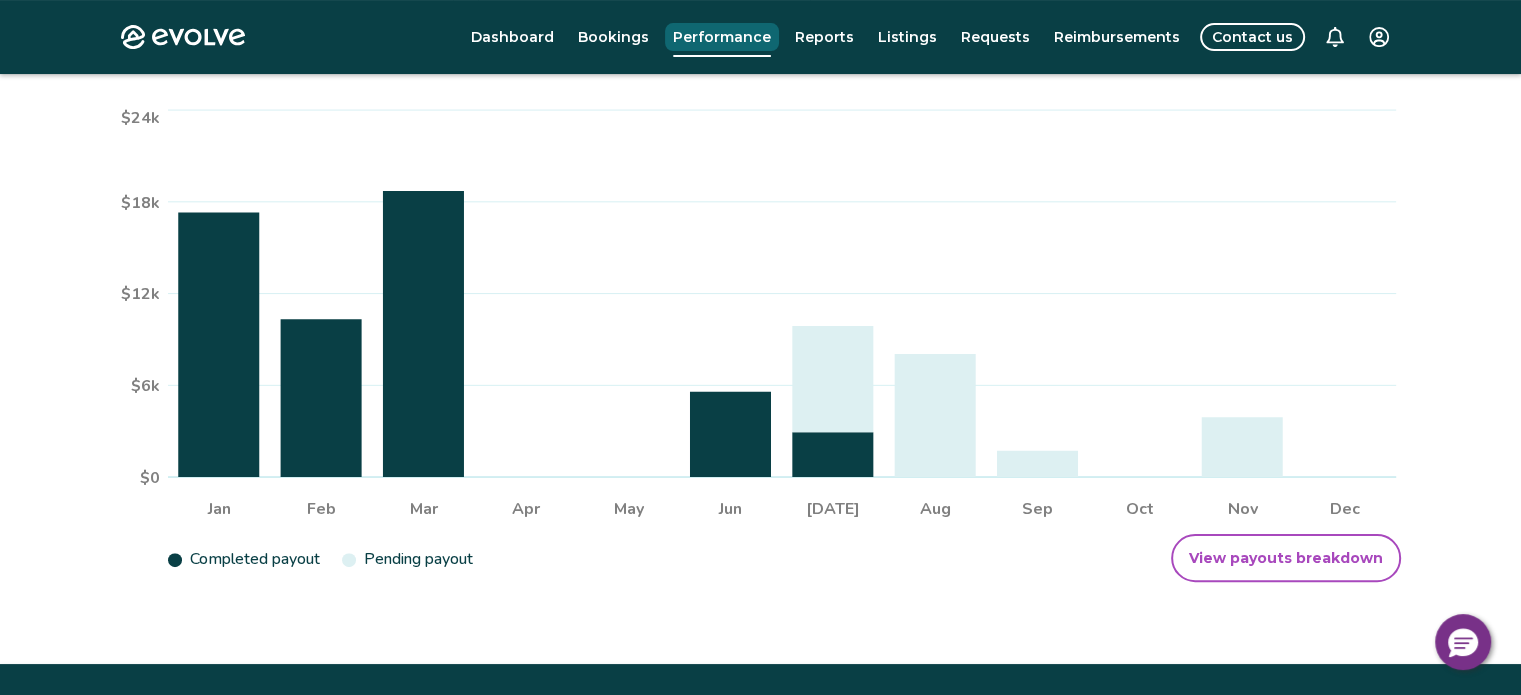 click on "Performance" at bounding box center [722, 37] 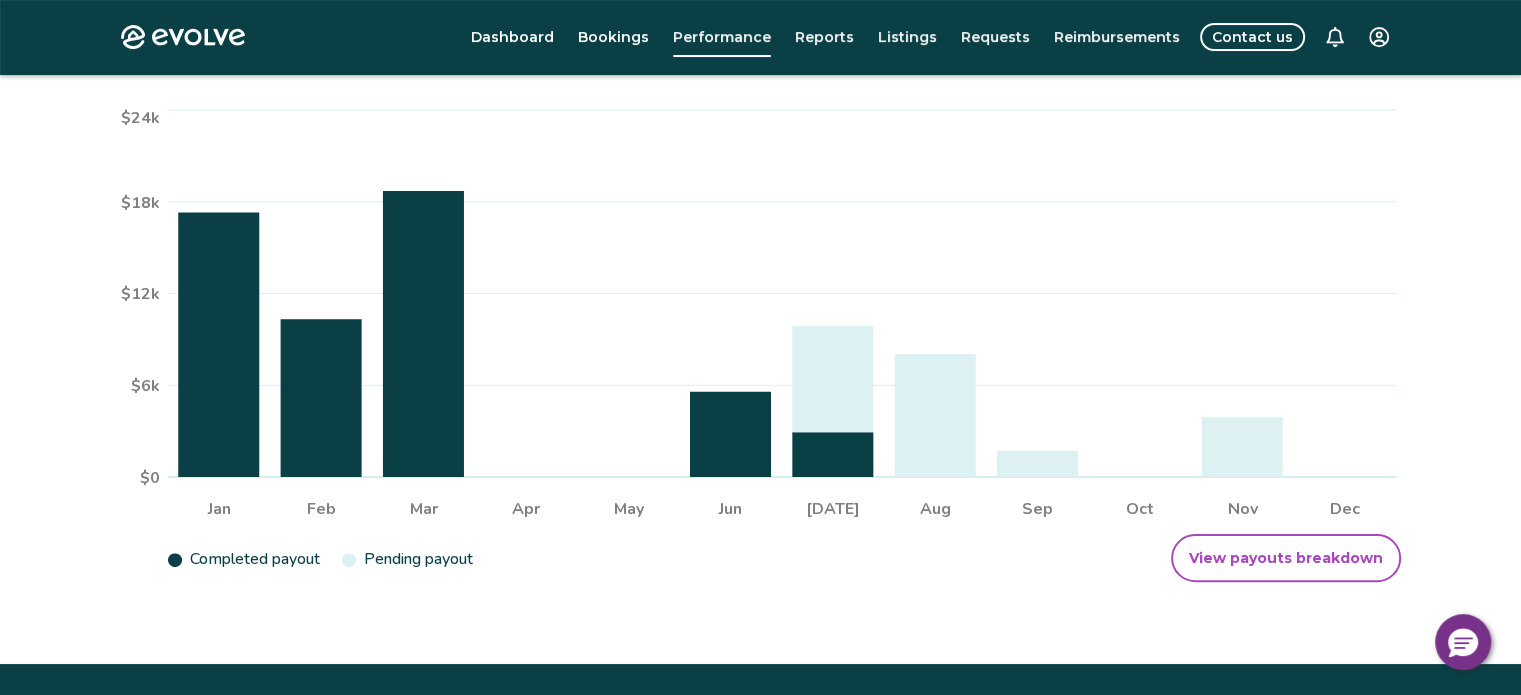 scroll, scrollTop: 0, scrollLeft: 0, axis: both 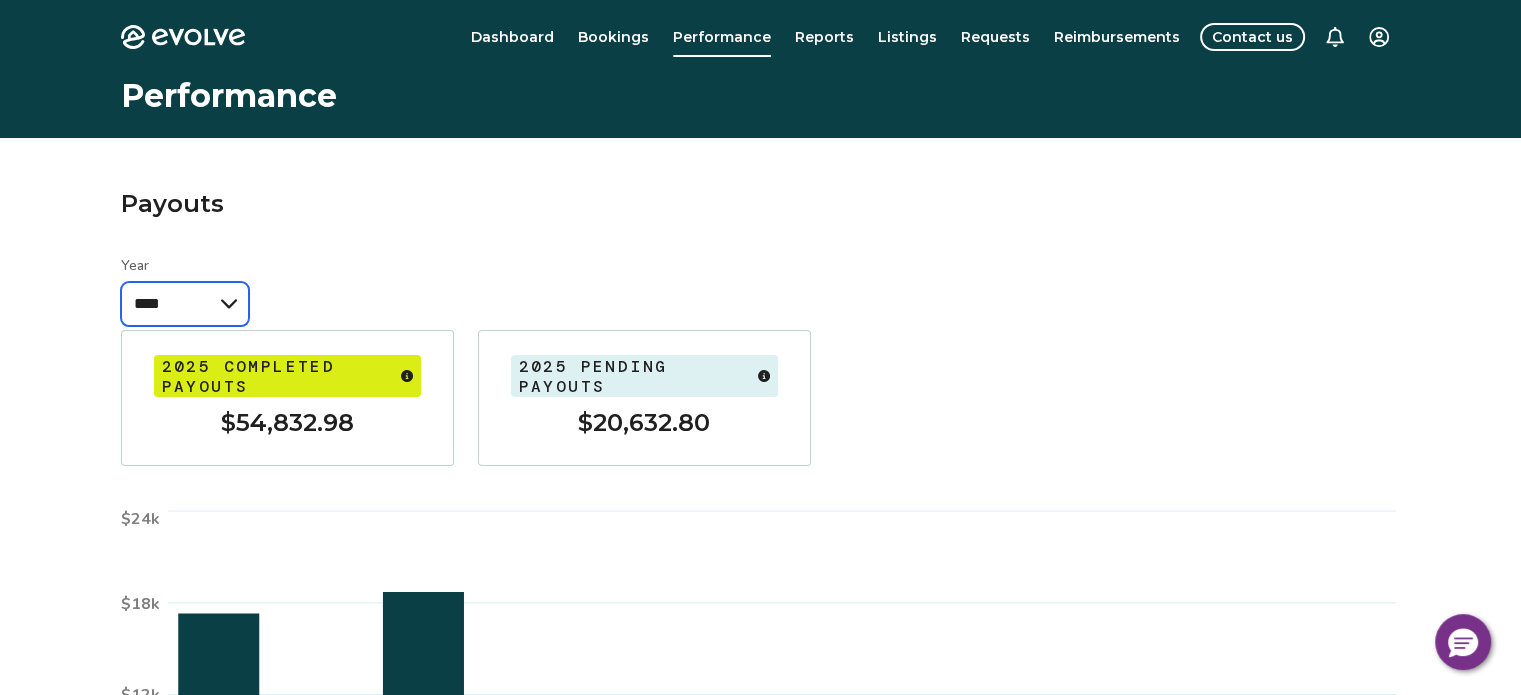 click on "**** **** **** ****" at bounding box center [185, 304] 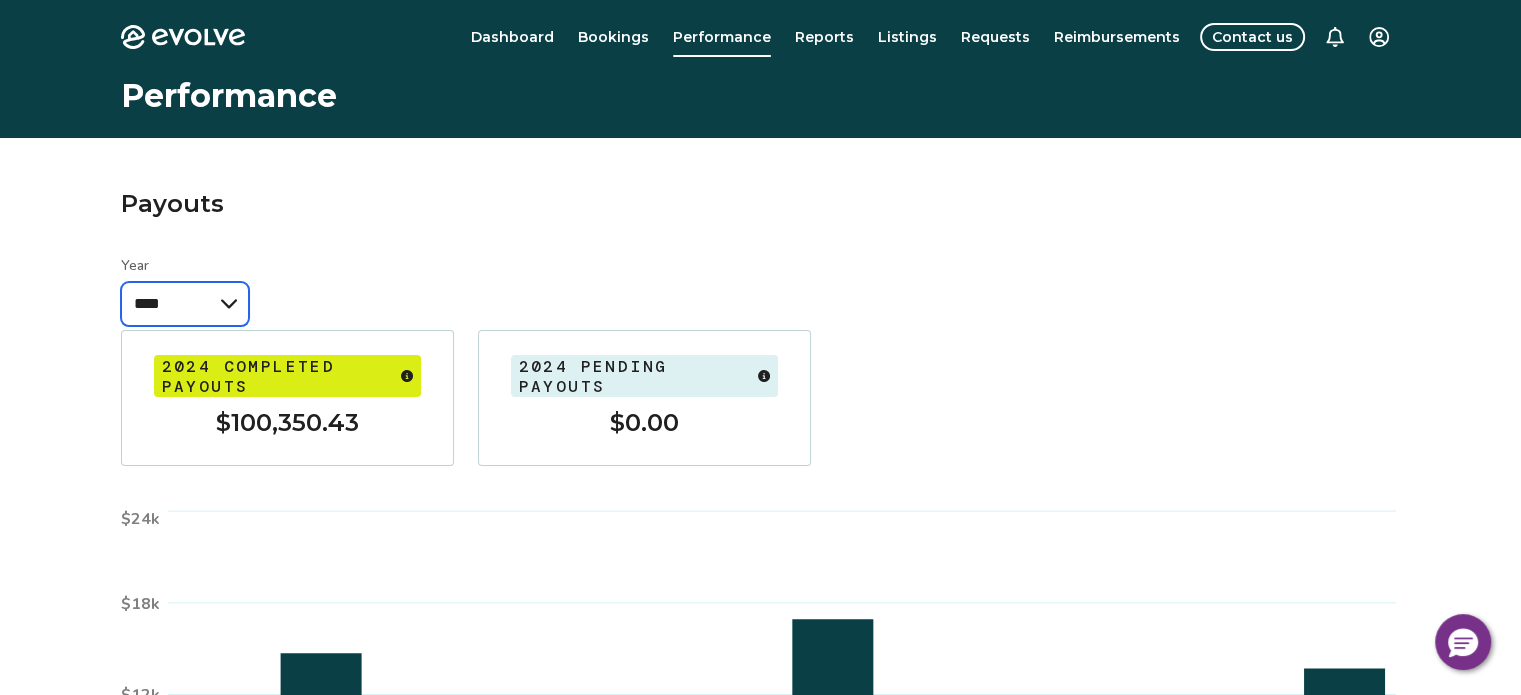 click on "**** **** **** ****" at bounding box center (185, 304) 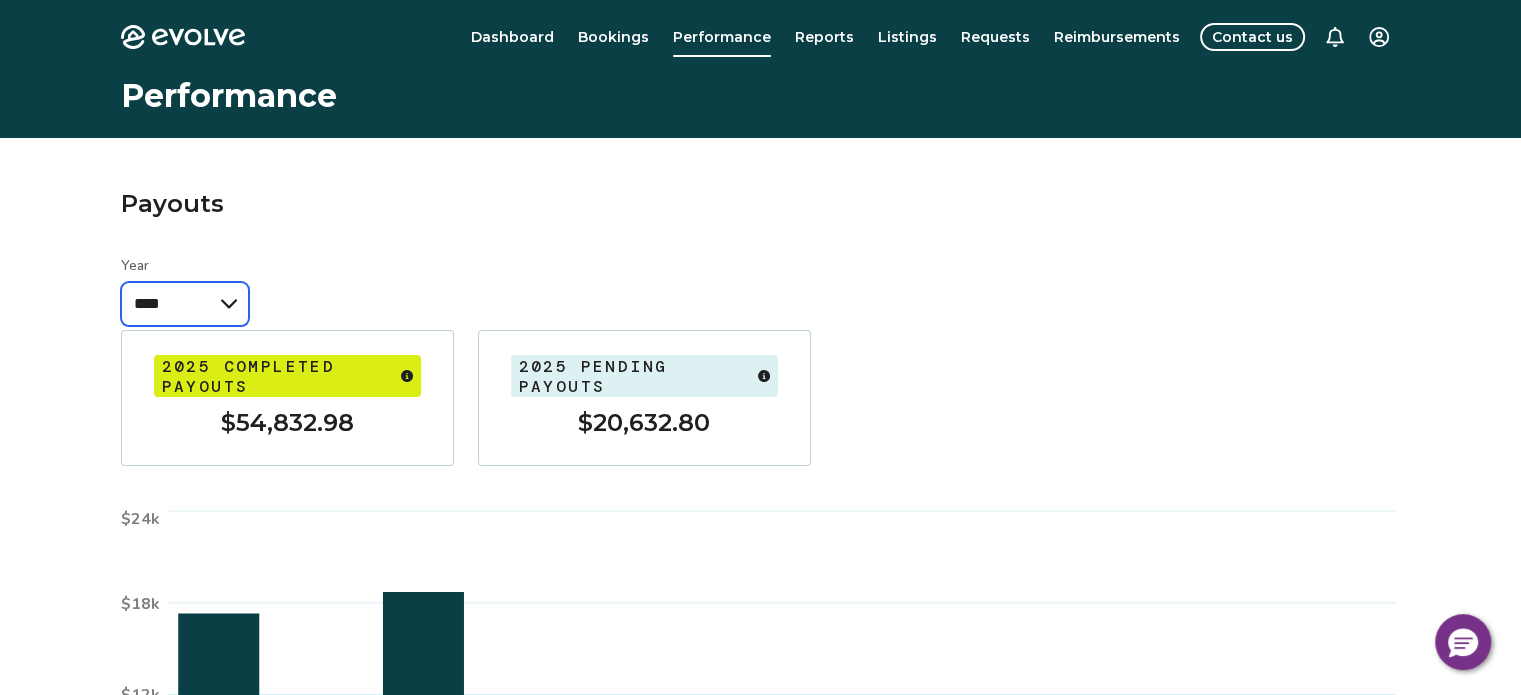 click on "**** **** **** ****" at bounding box center (185, 304) 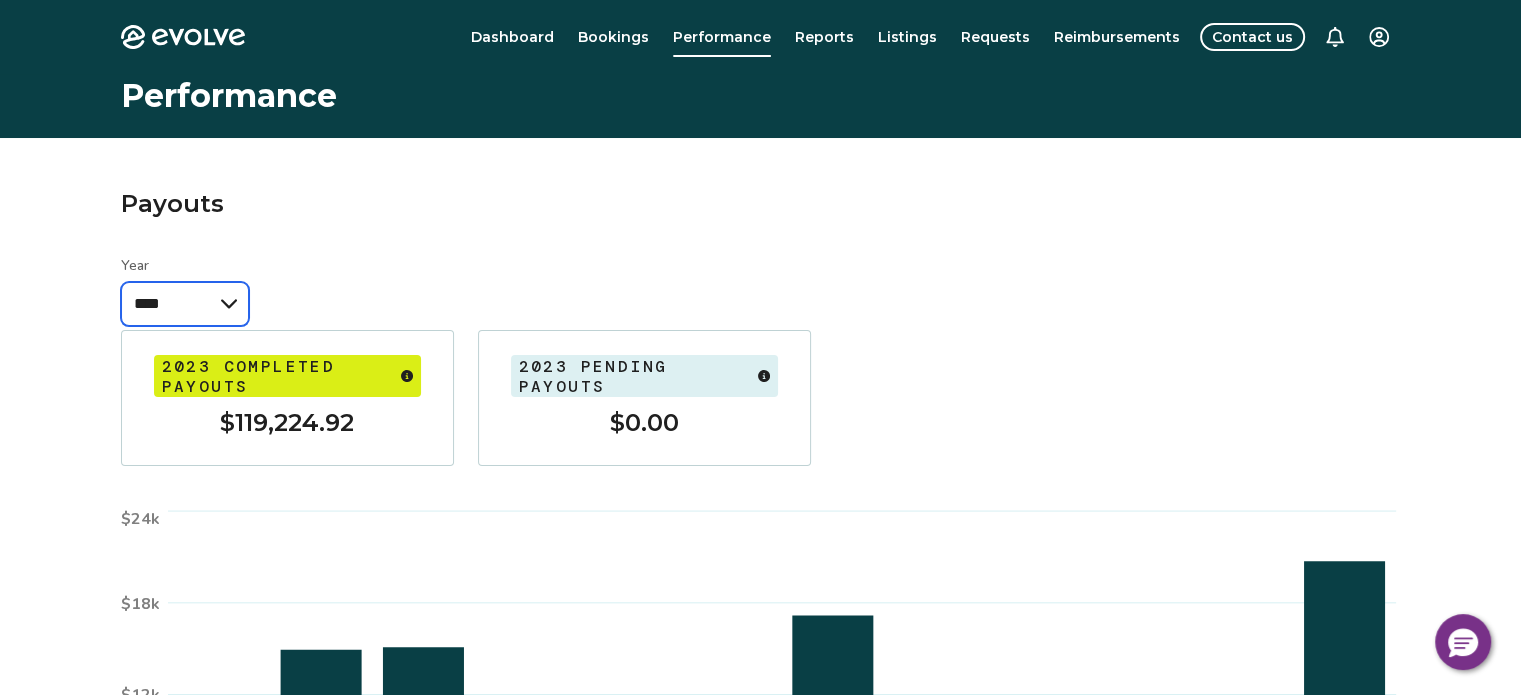 click on "**** **** **** ****" at bounding box center [185, 304] 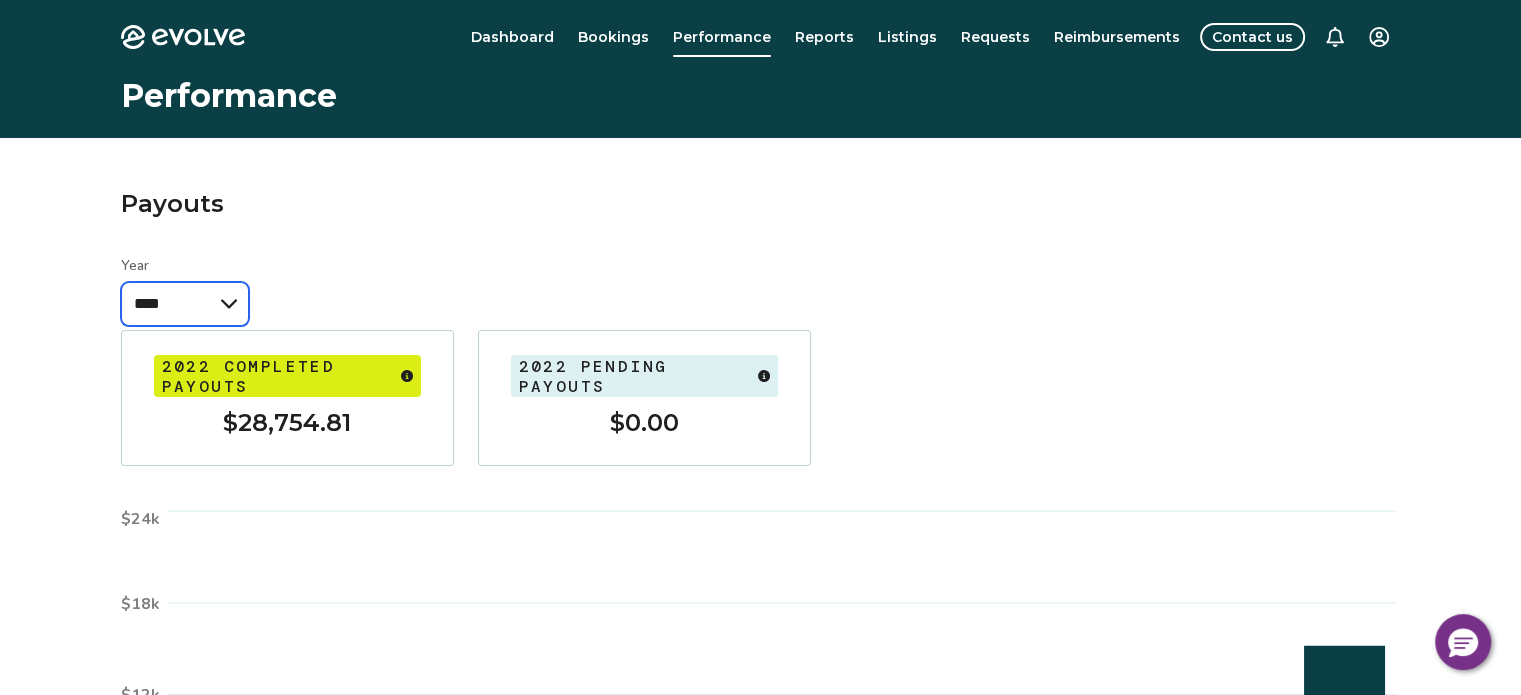 click on "**** **** **** ****" at bounding box center [185, 304] 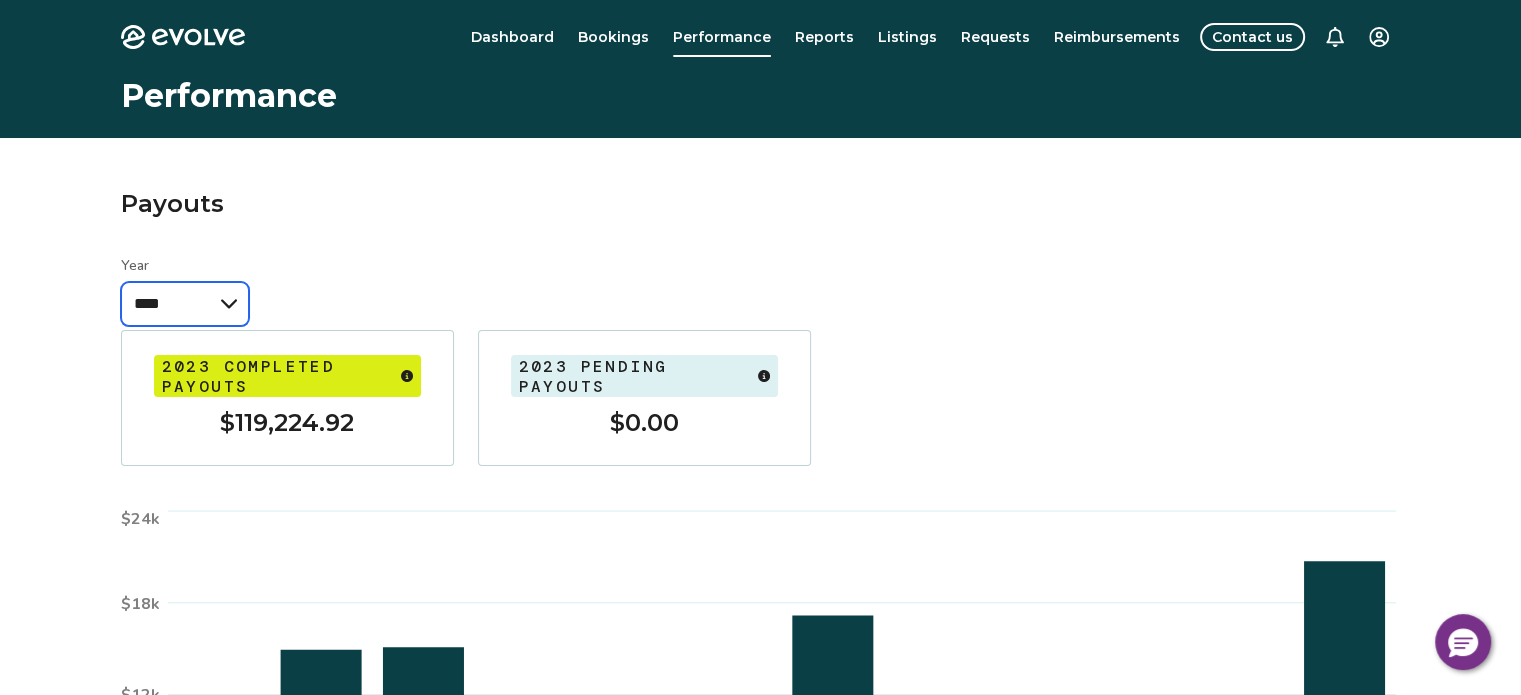 click on "**** **** **** ****" at bounding box center (185, 304) 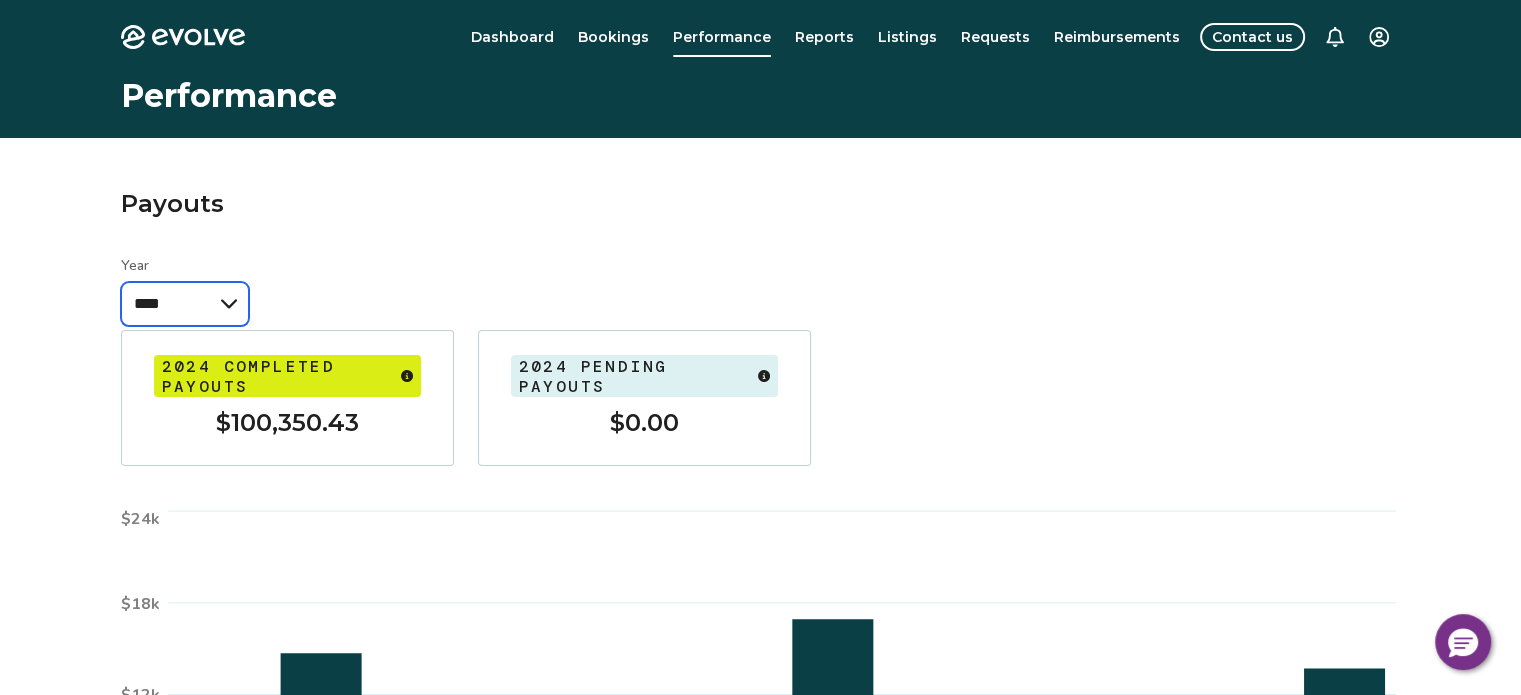 click on "**** **** **** ****" at bounding box center (185, 304) 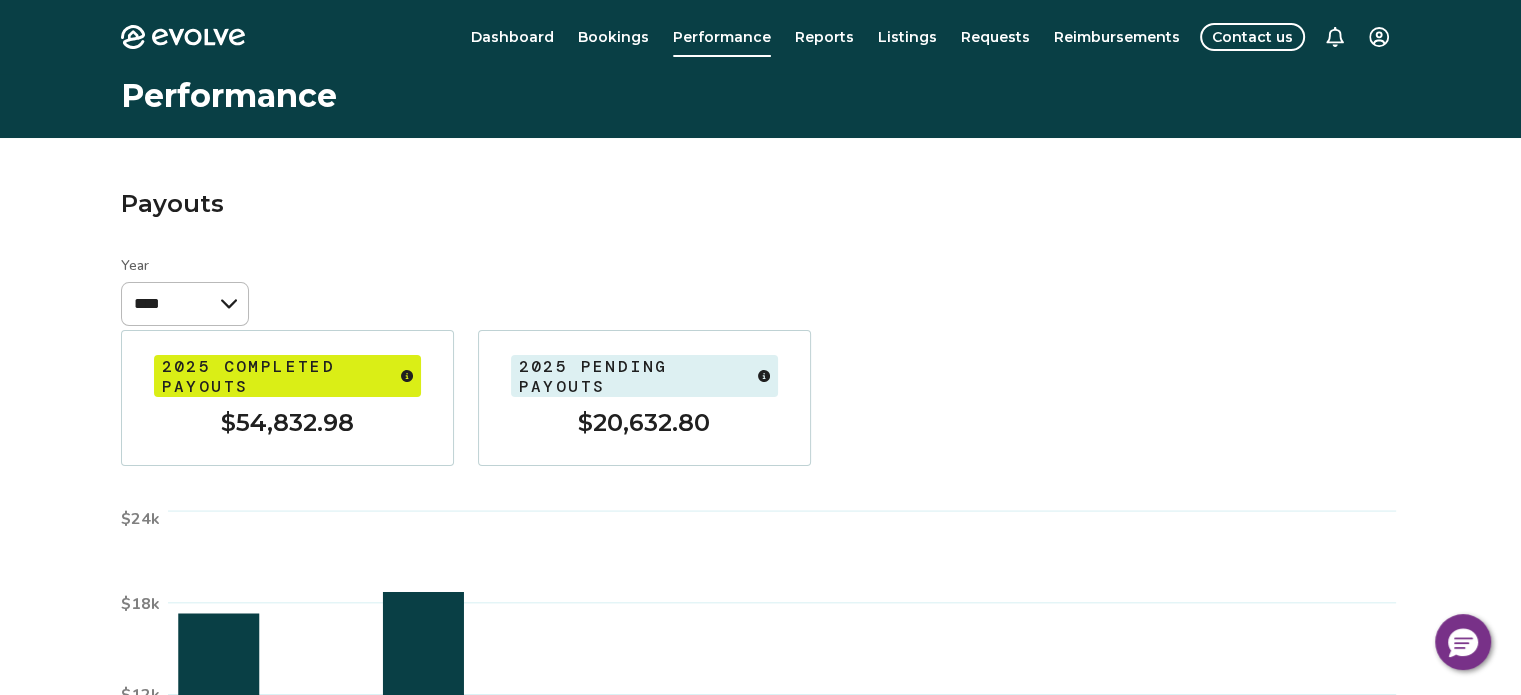 click on "Payouts Year   **** **** **** **** Jan Feb Mar Apr May Jun [DATE] Aug Sep Oct Nov Dec $0 $6k $12k $18k $24k Completed payout Pending payout View payouts breakdown 2025 completed payouts $54,832.98 2025 pending payouts $20,632.80" at bounding box center [761, 601] 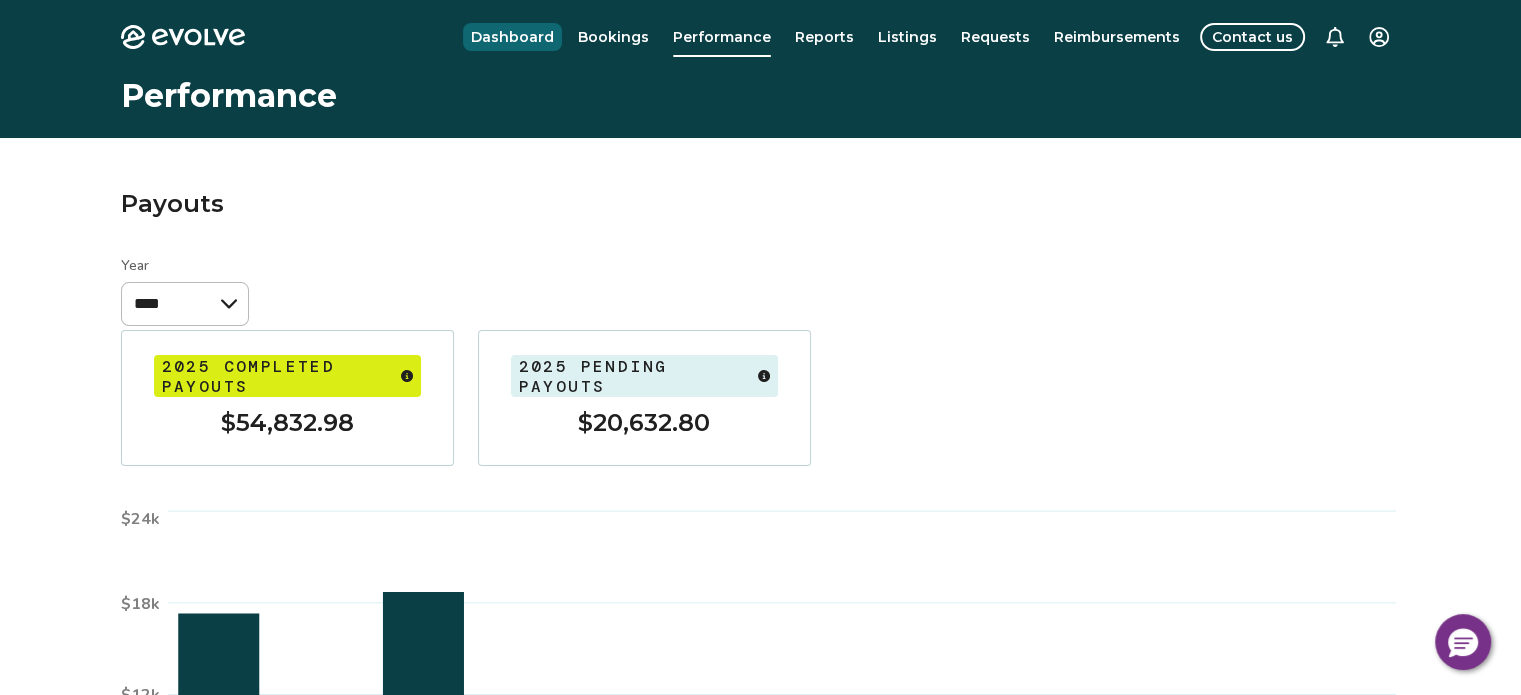 click on "Dashboard" at bounding box center (512, 37) 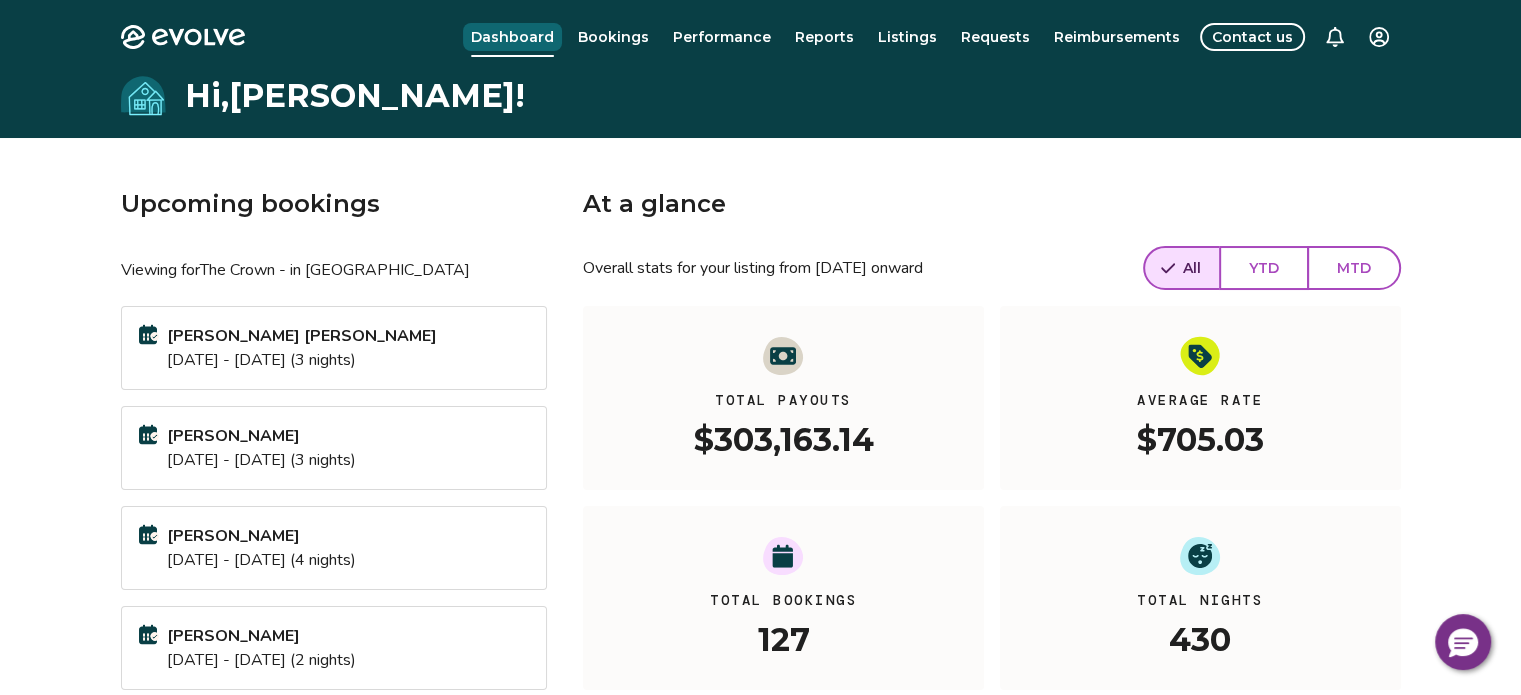 click on "Dashboard" at bounding box center (512, 37) 